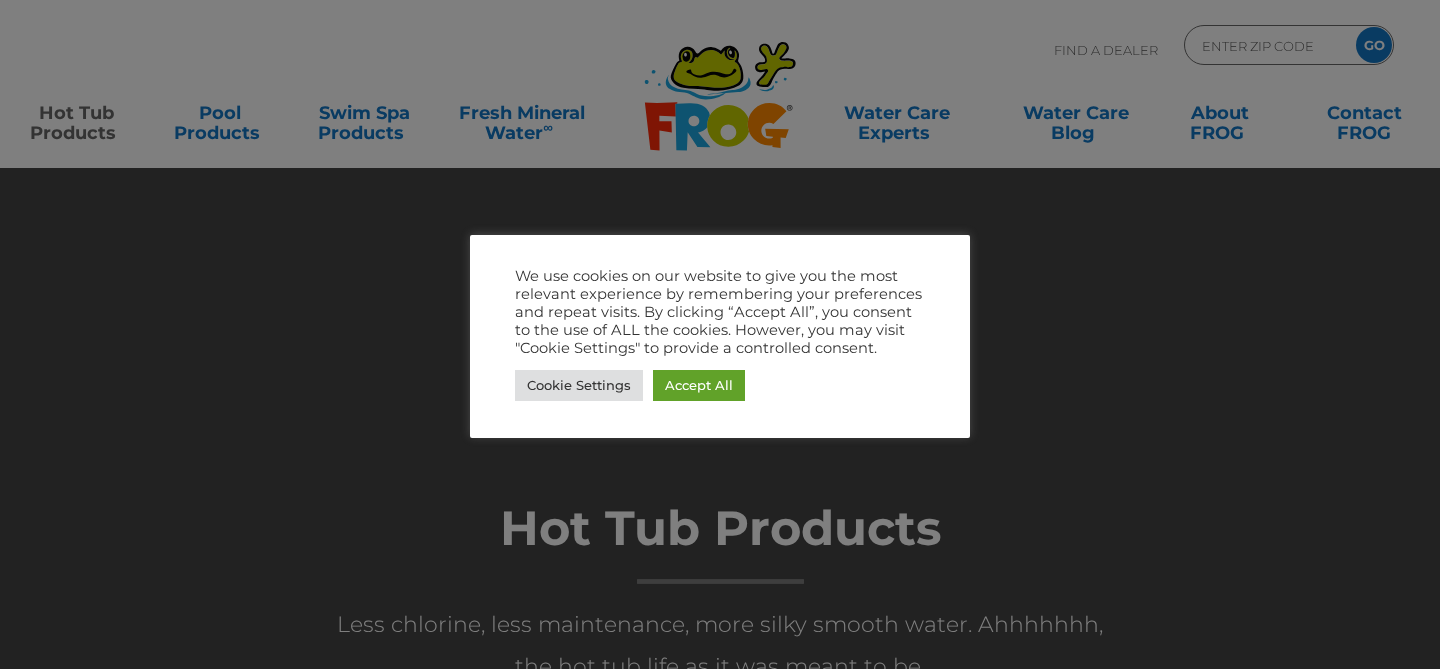 scroll, scrollTop: 0, scrollLeft: 0, axis: both 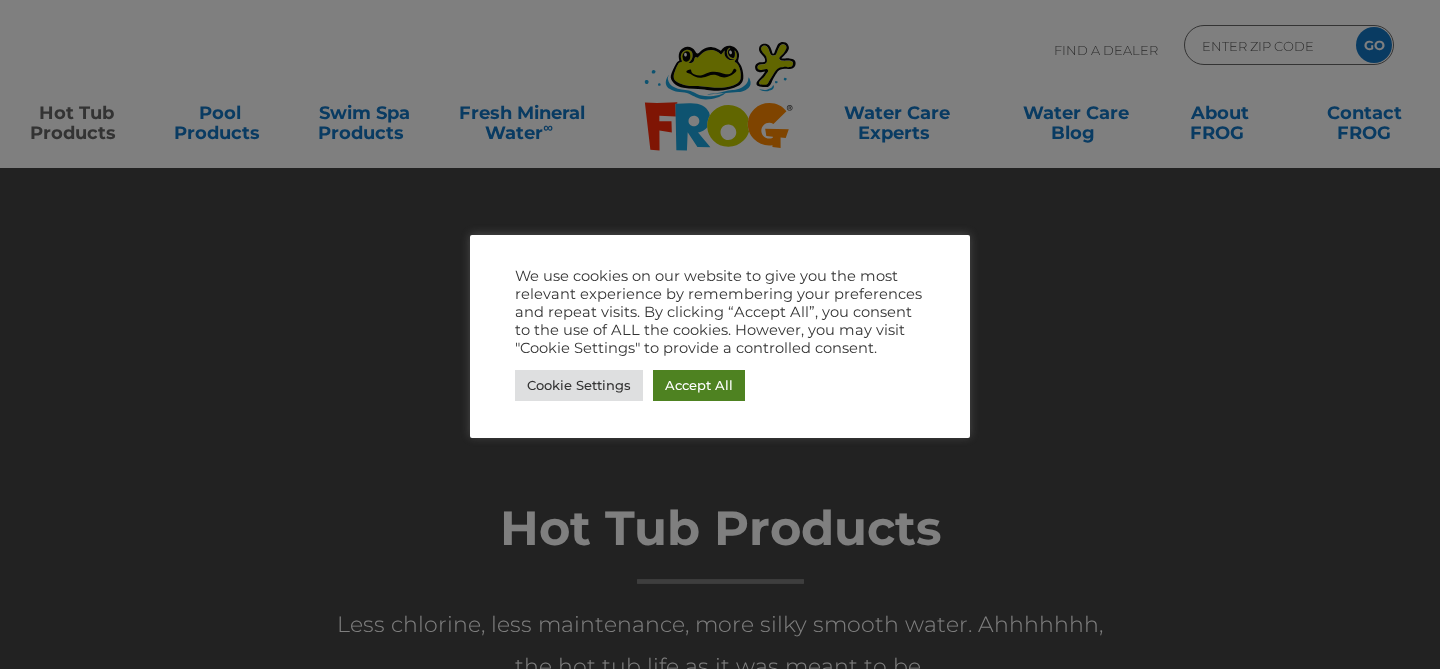 click on "Accept All" at bounding box center (699, 385) 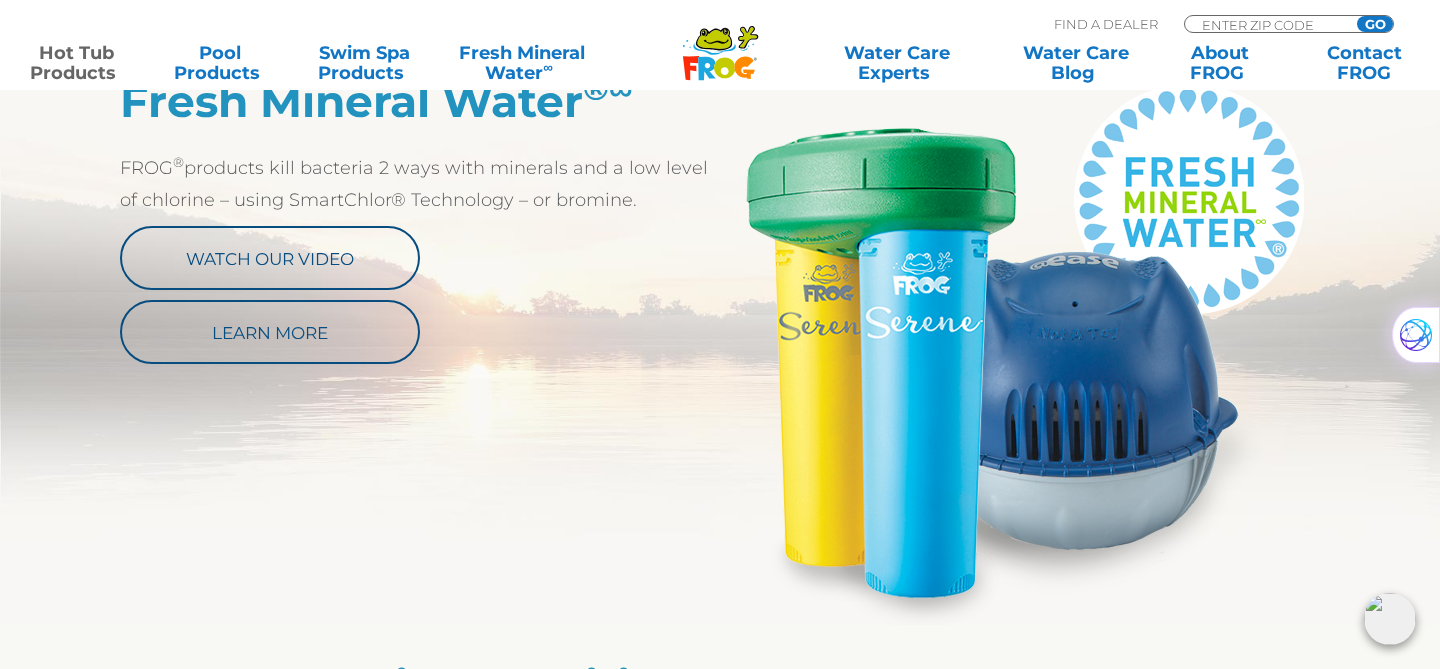 scroll, scrollTop: 1133, scrollLeft: 0, axis: vertical 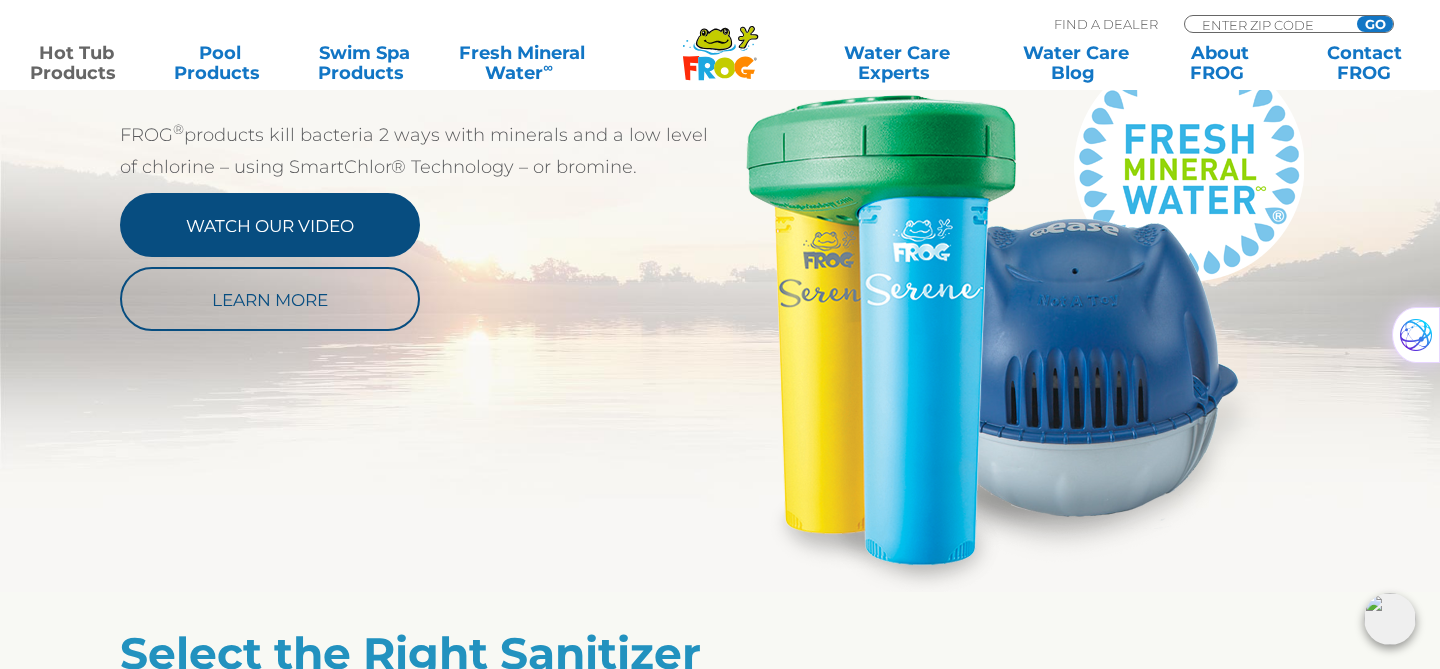 click on "Watch Our Video" at bounding box center [270, 225] 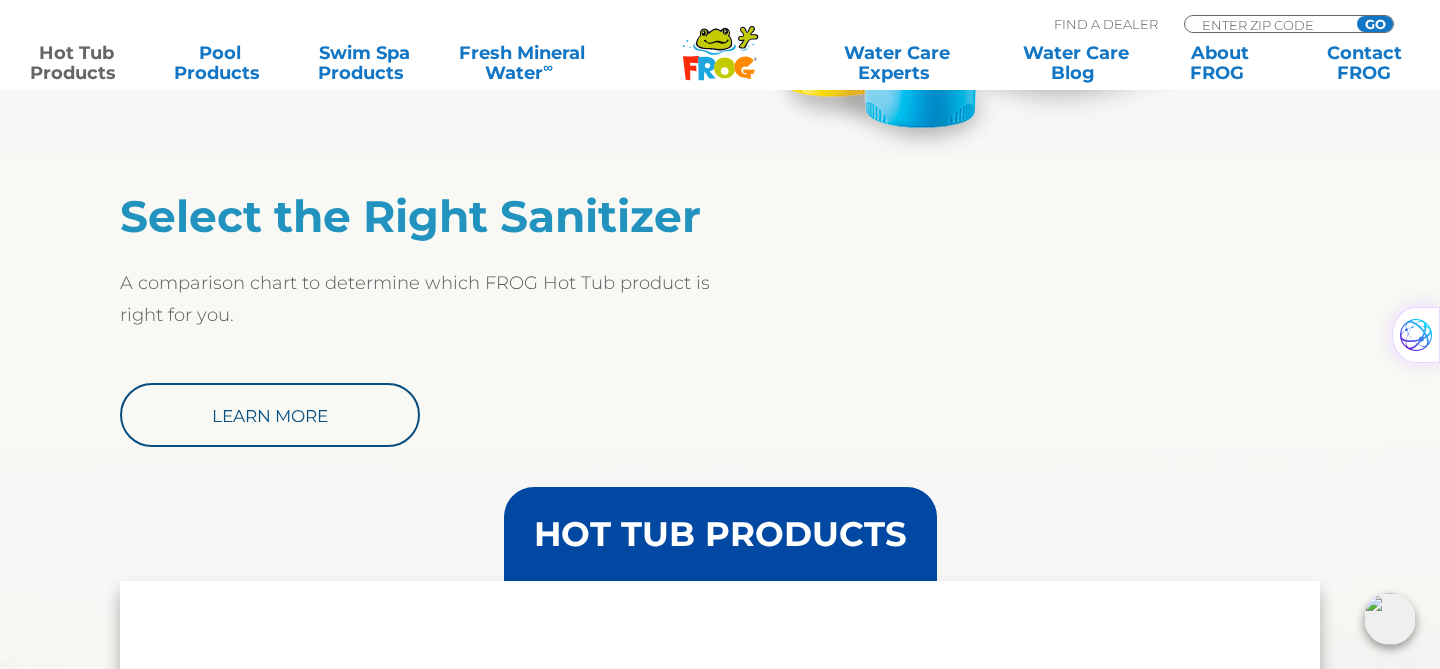scroll, scrollTop: 1553, scrollLeft: 0, axis: vertical 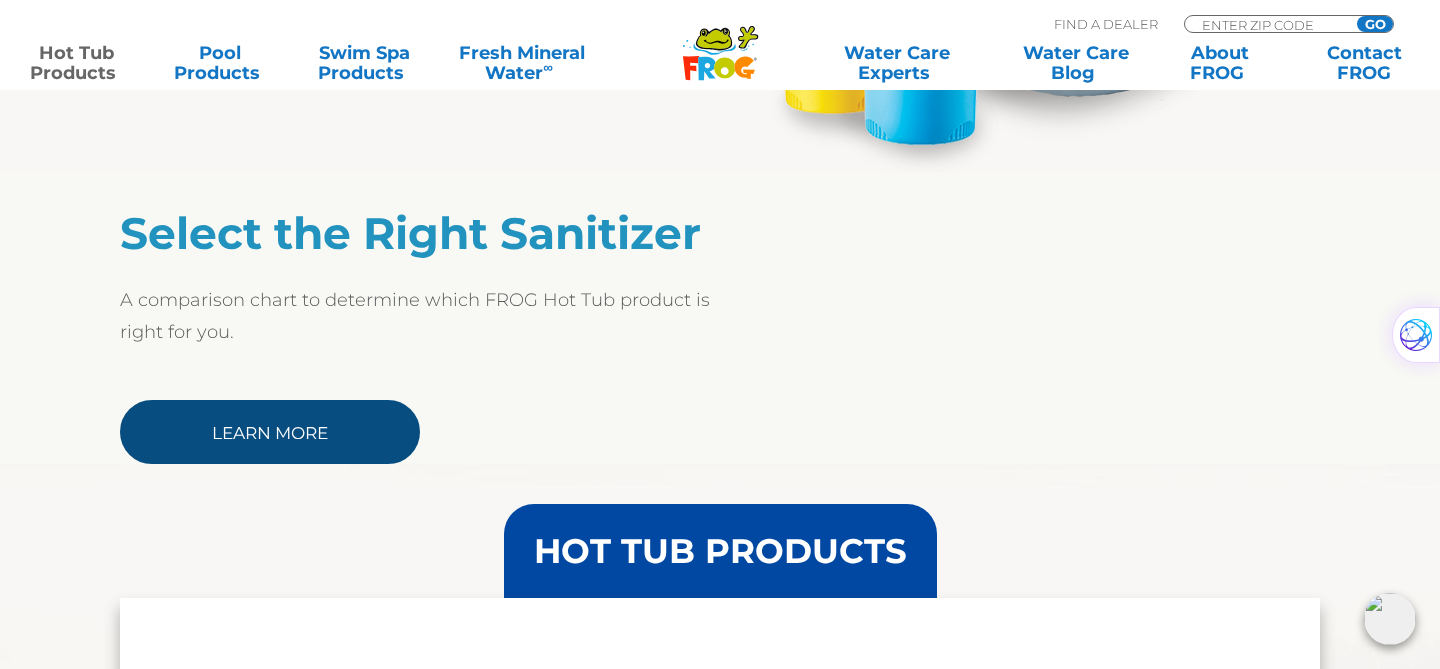 click on "Learn More" at bounding box center (270, 432) 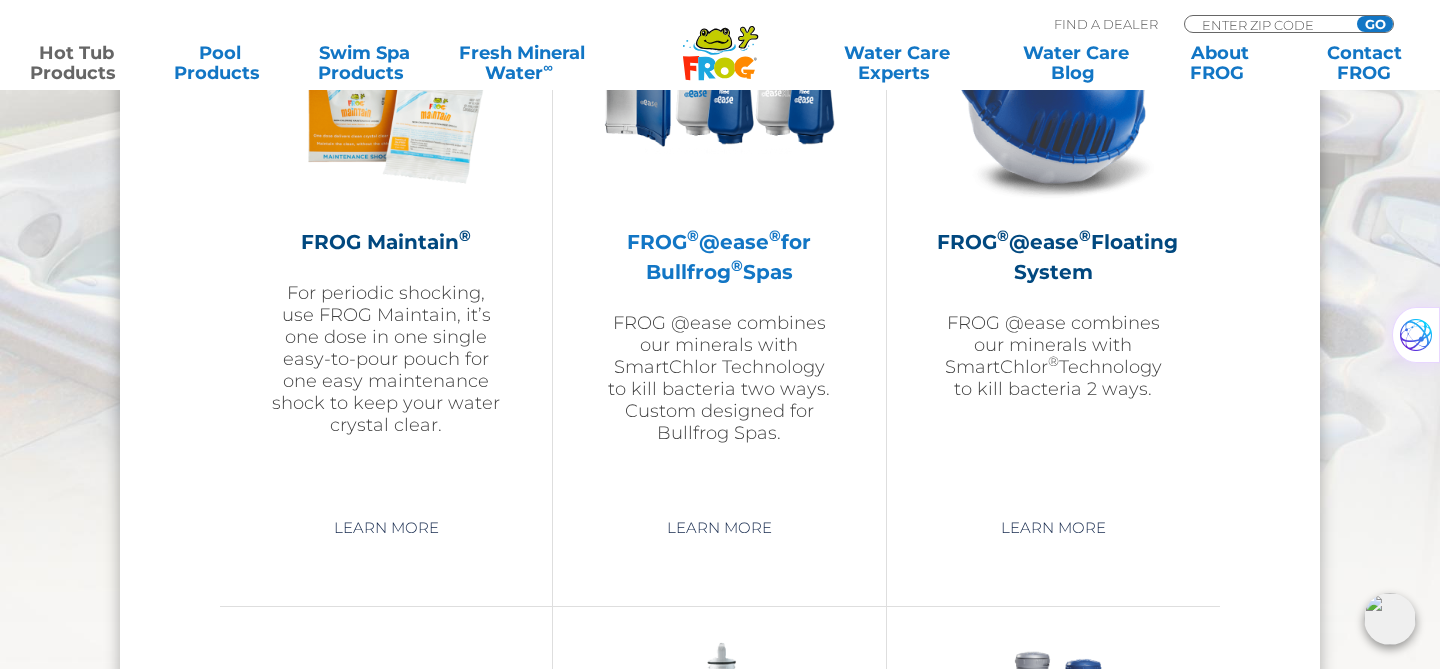 scroll, scrollTop: 2404, scrollLeft: 0, axis: vertical 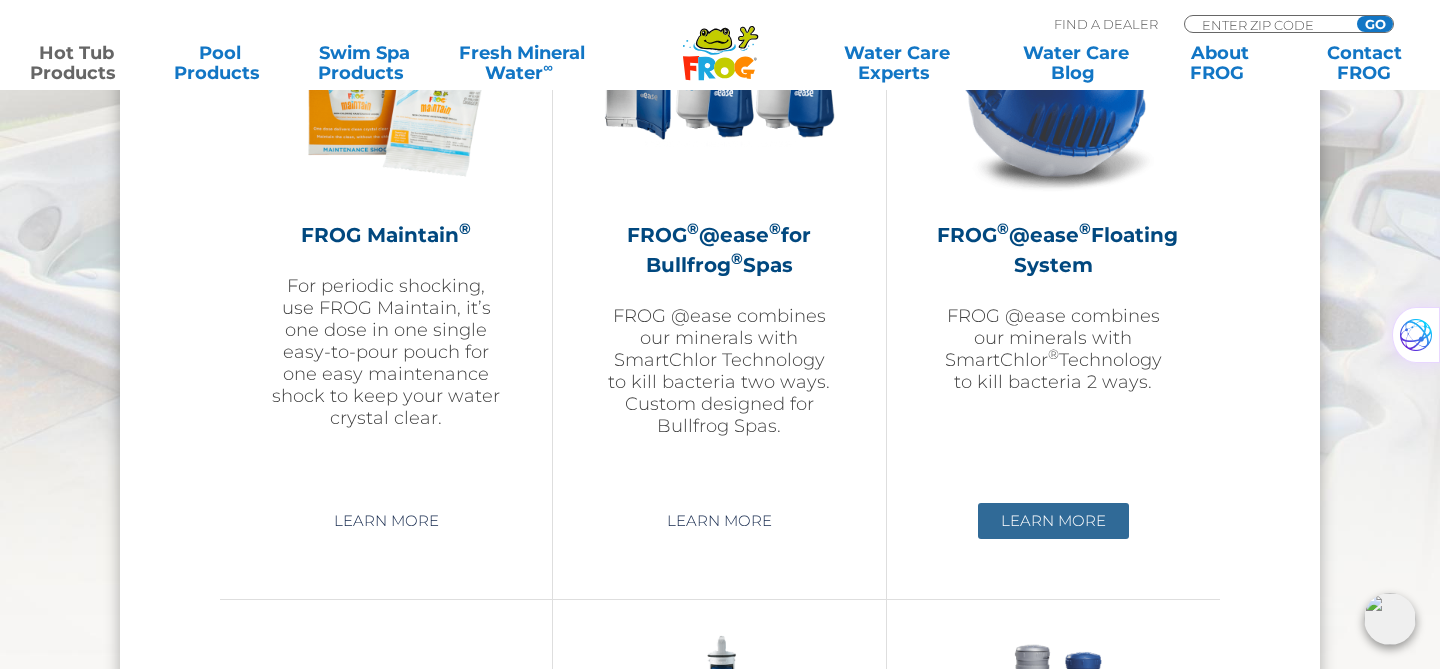 click on "Learn More" at bounding box center [1053, 521] 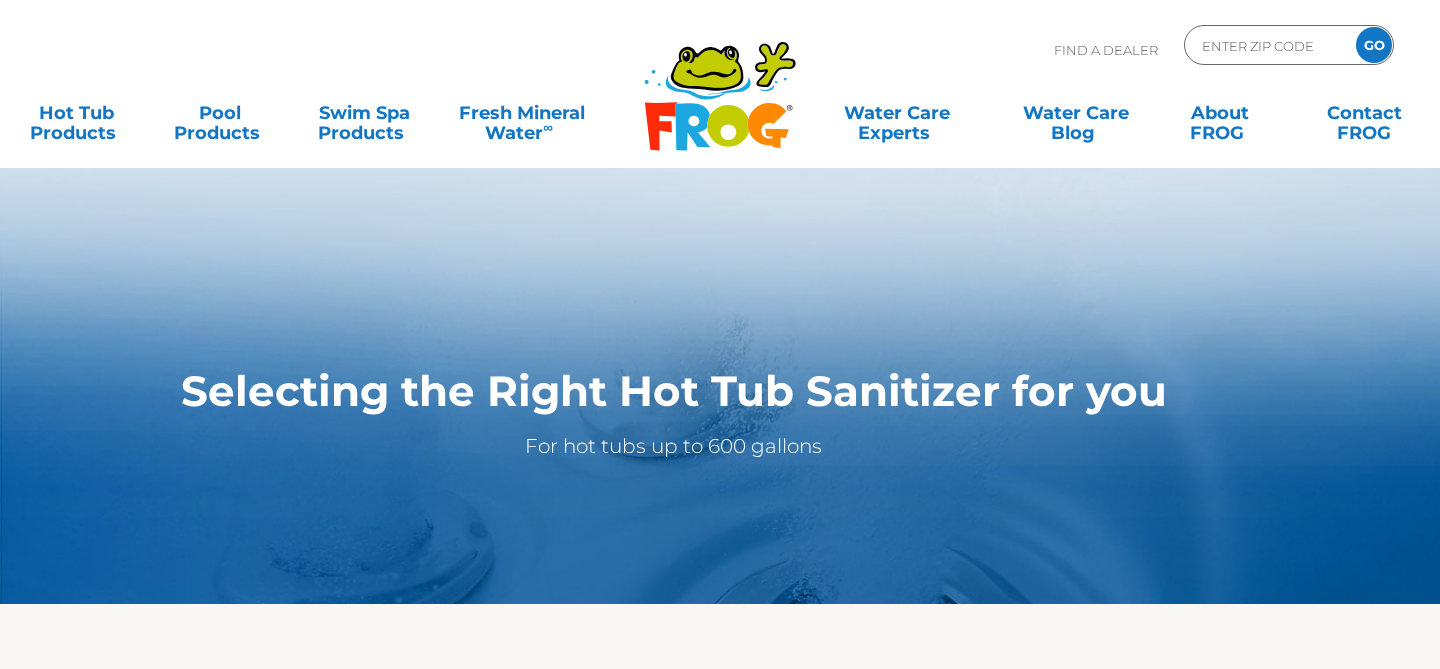 scroll, scrollTop: 0, scrollLeft: 0, axis: both 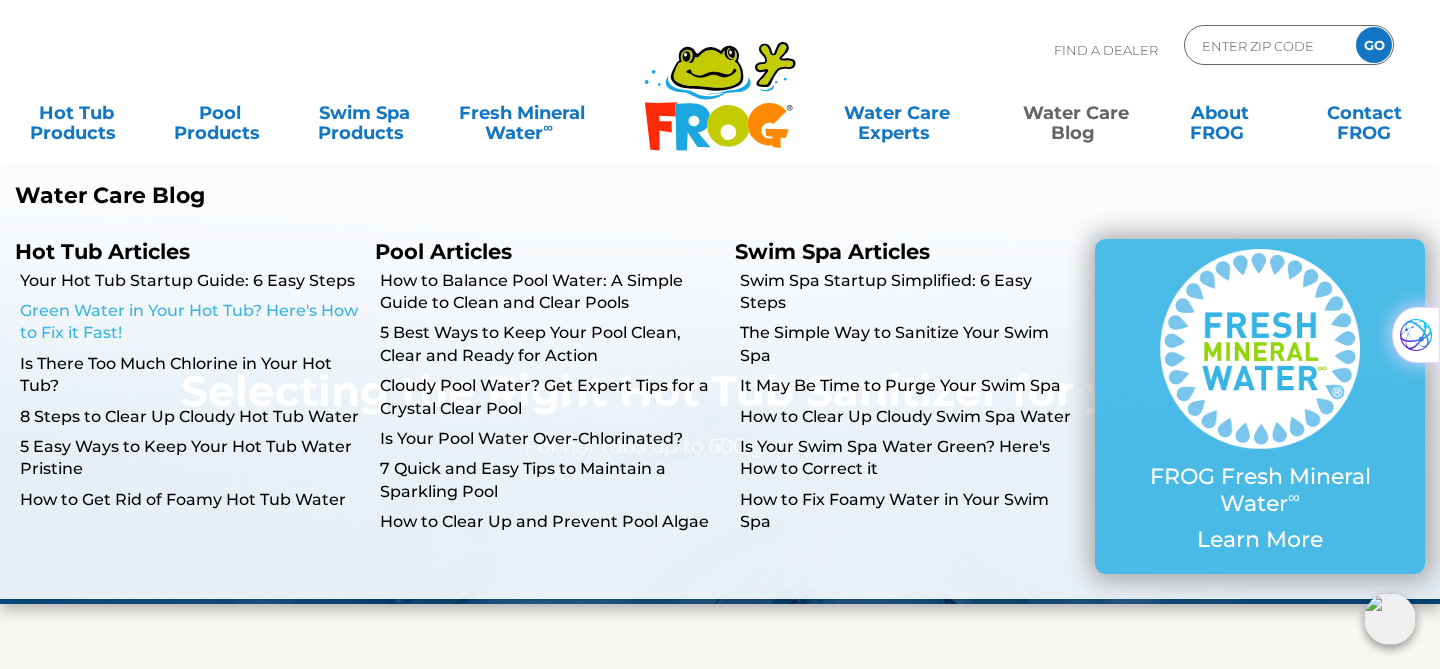 click on "Green Water in Your Hot Tub? Here's How to Fix it Fast!" at bounding box center [190, 322] 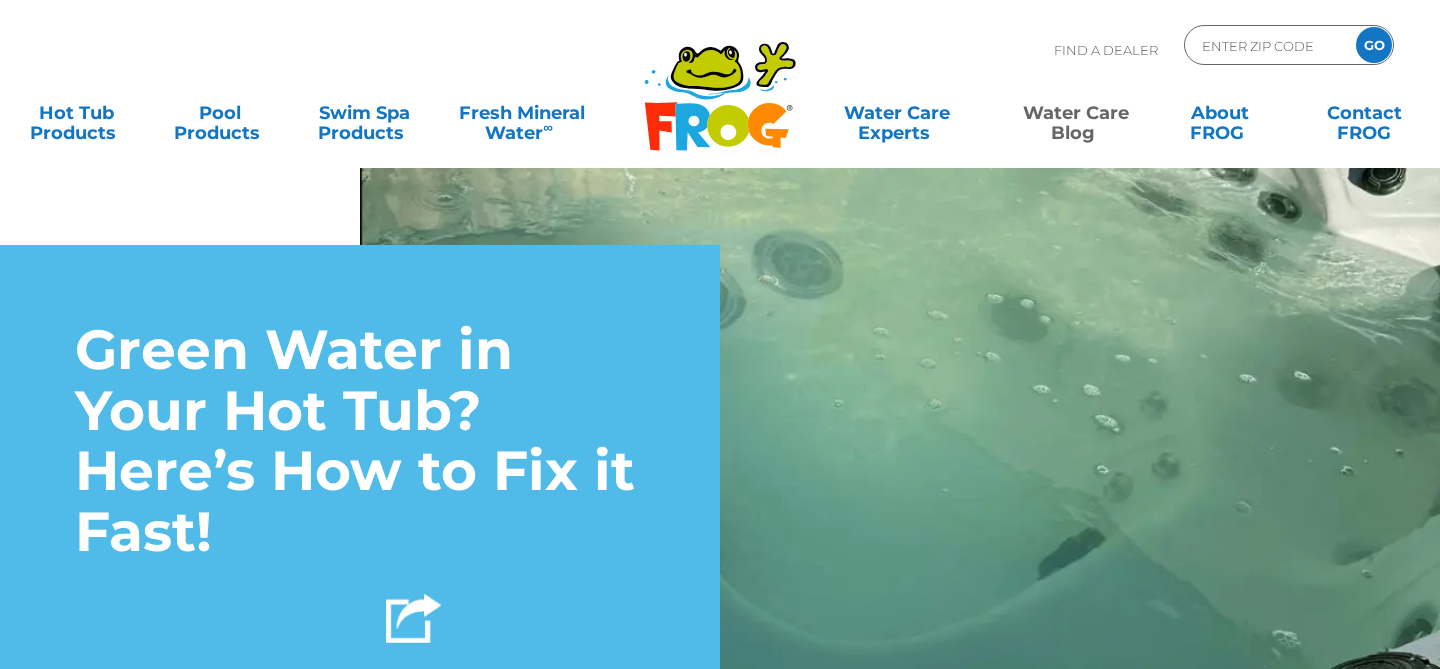 scroll, scrollTop: 0, scrollLeft: 0, axis: both 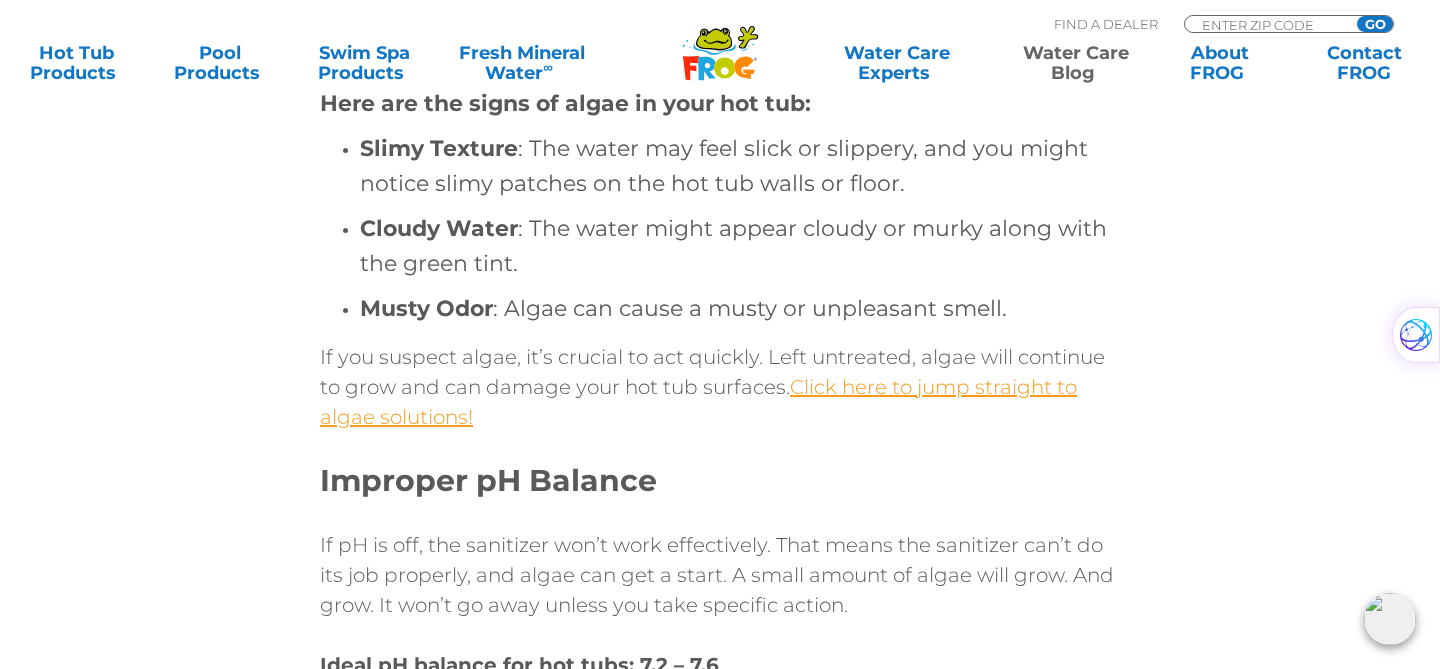 click on "Click here to jump straight to algae solutions!" at bounding box center [698, 402] 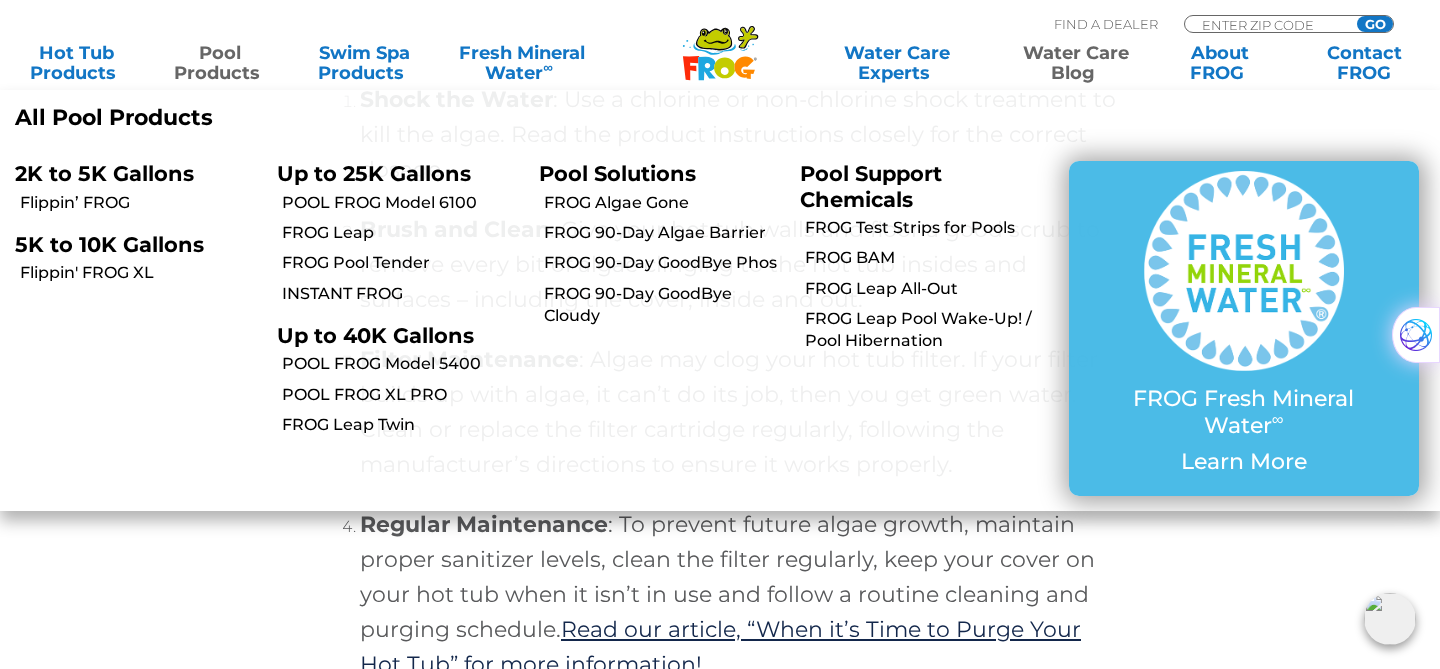 click on "Pool  Products" at bounding box center [220, 63] 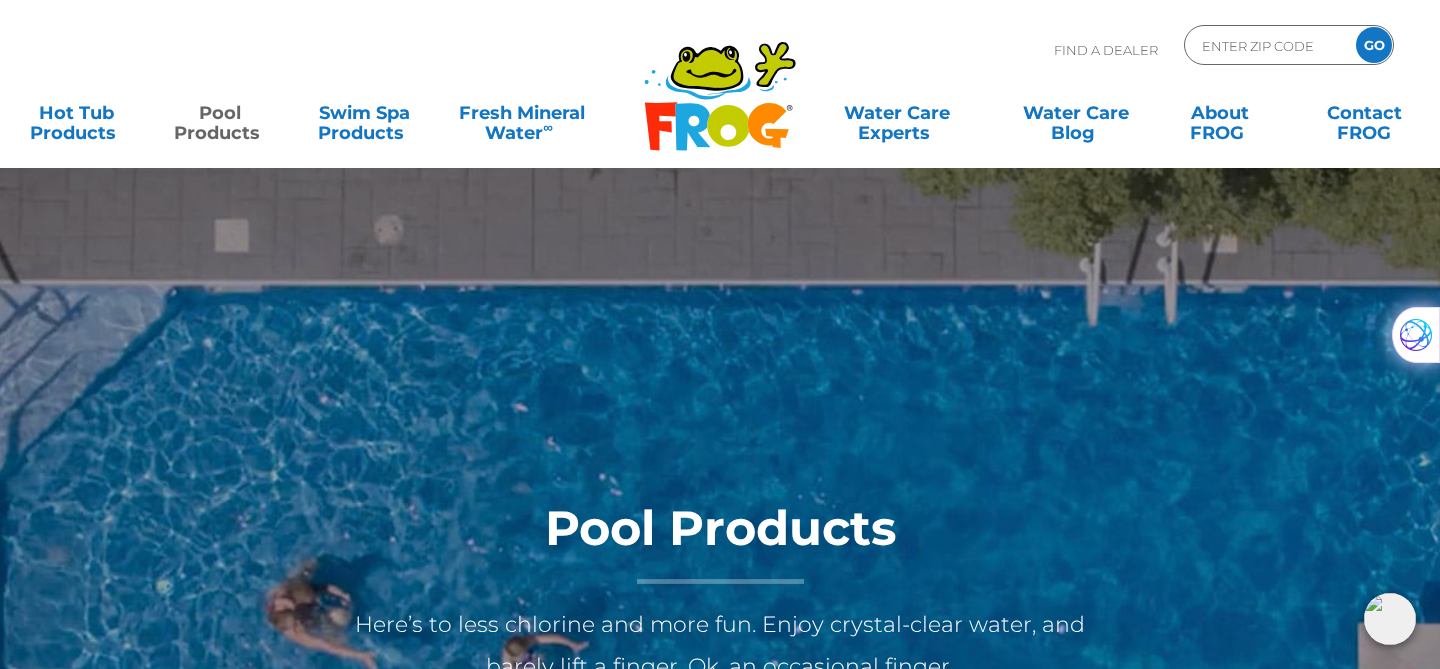 scroll, scrollTop: 0, scrollLeft: 0, axis: both 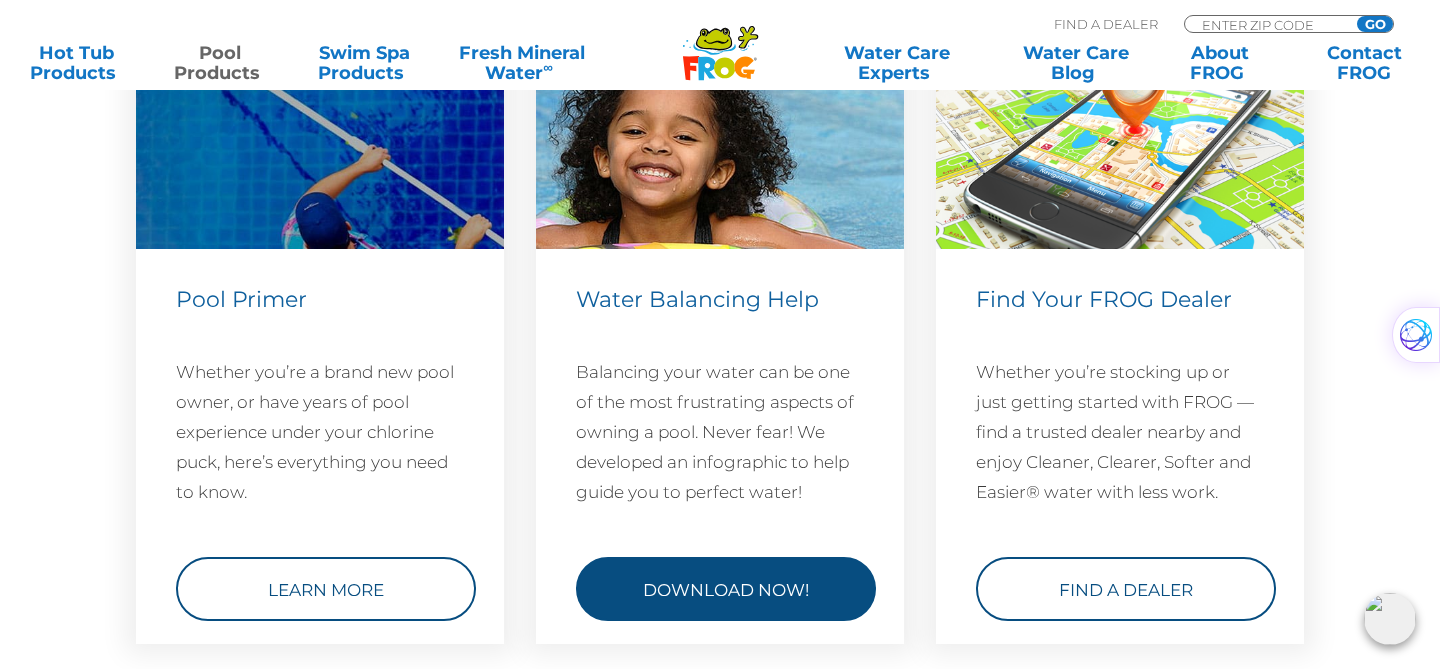 click on "Download Now!" at bounding box center [726, 588] 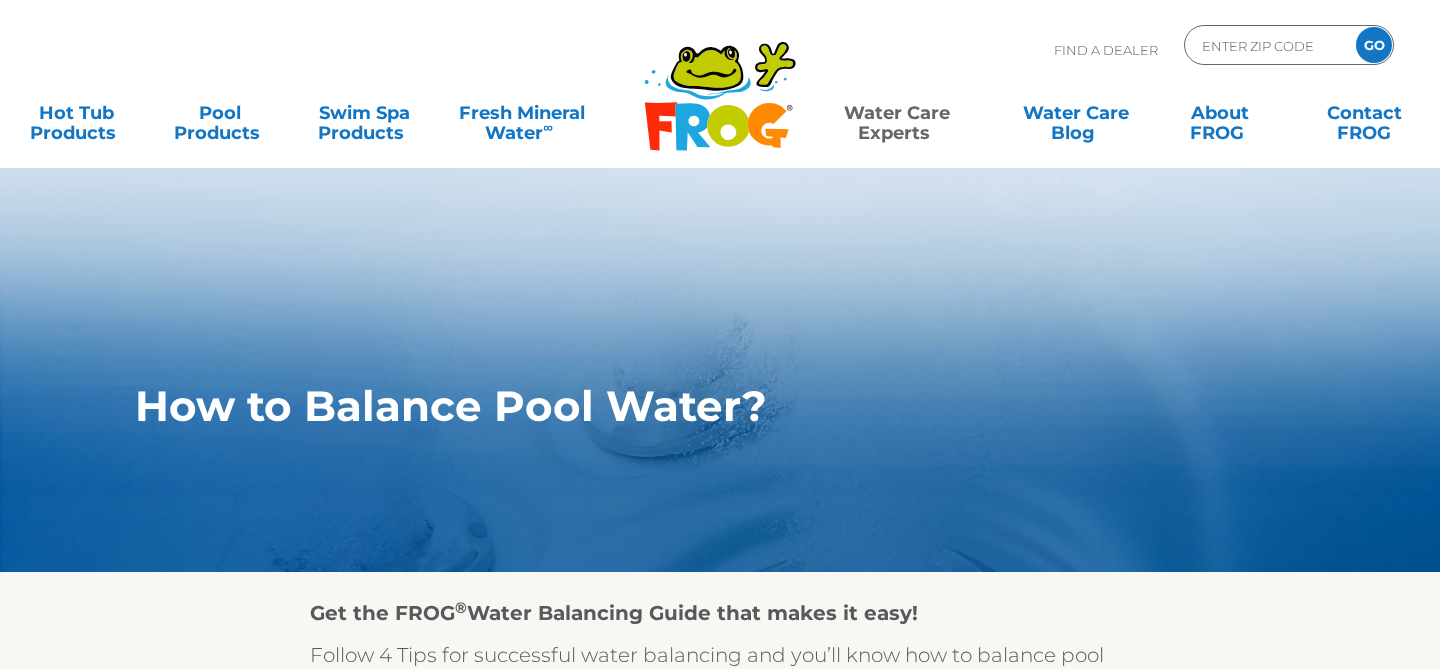 scroll, scrollTop: 0, scrollLeft: 0, axis: both 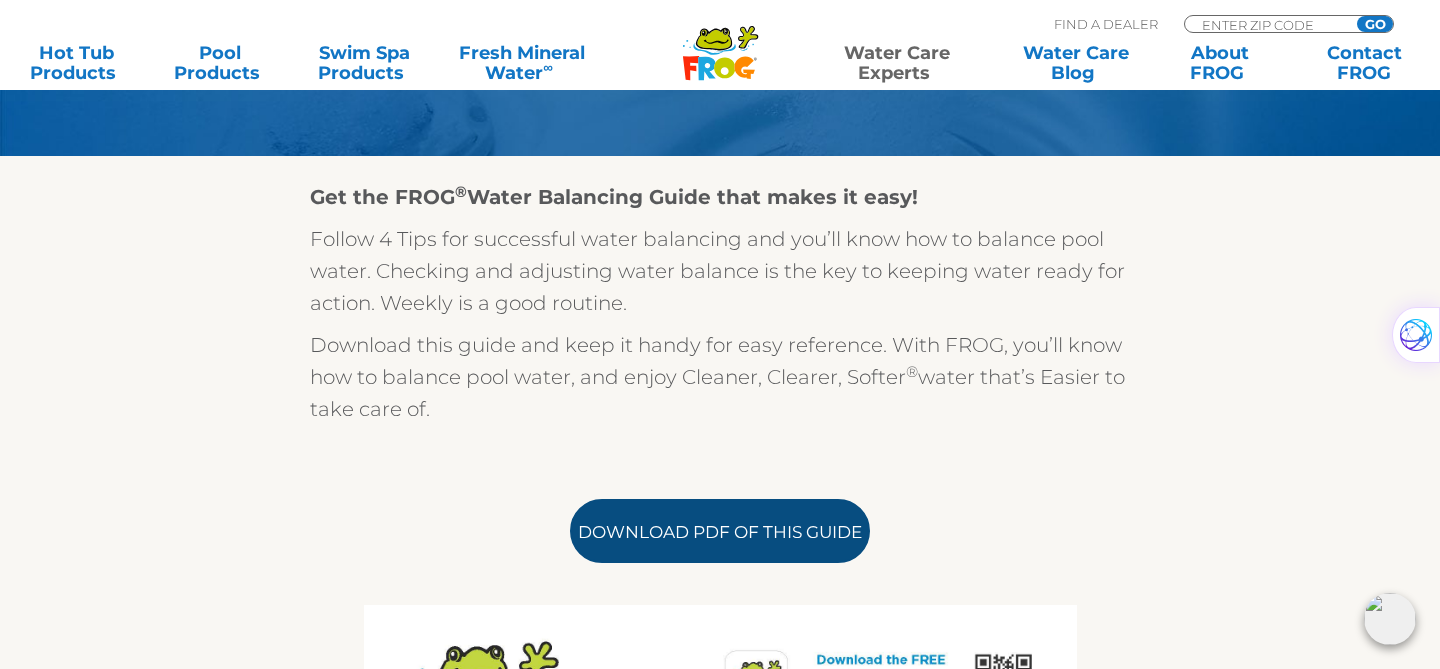 click on "Download PDF of this Guide" at bounding box center (720, 531) 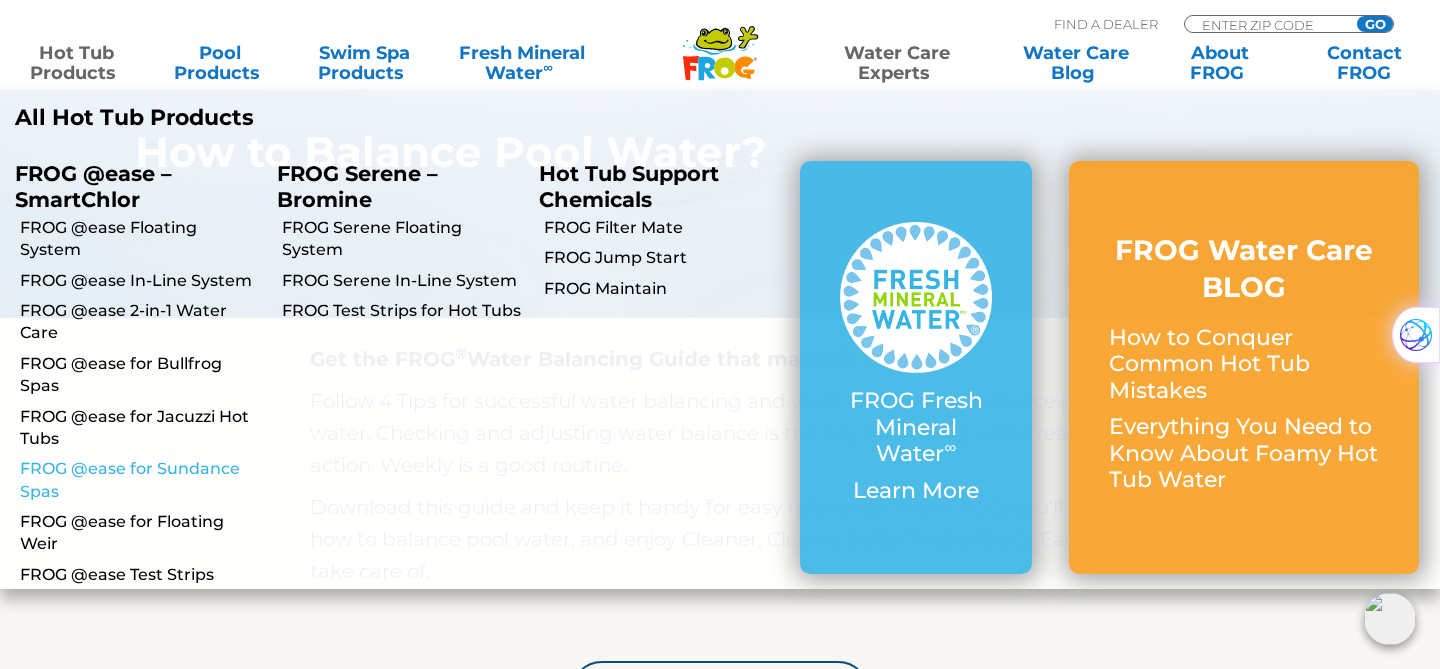 scroll, scrollTop: 259, scrollLeft: 0, axis: vertical 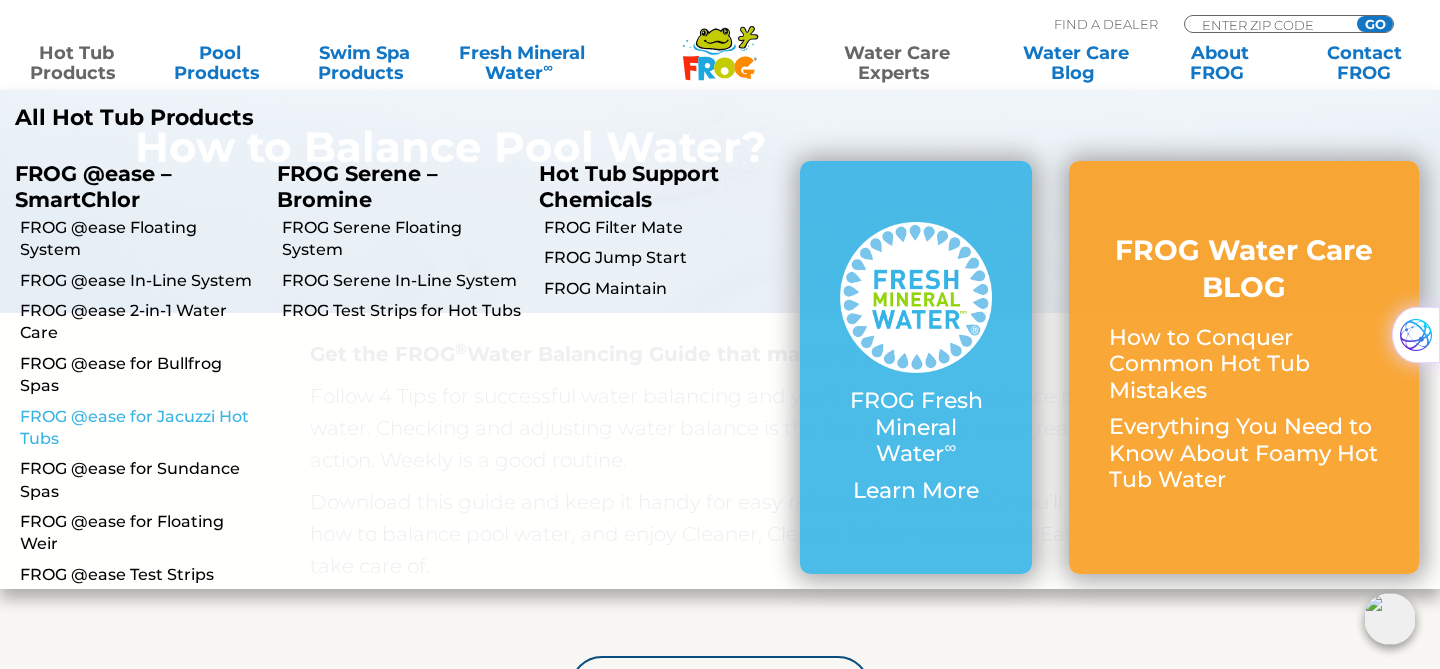 click on "FROG @ease for Jacuzzi Hot Tubs" at bounding box center [141, 428] 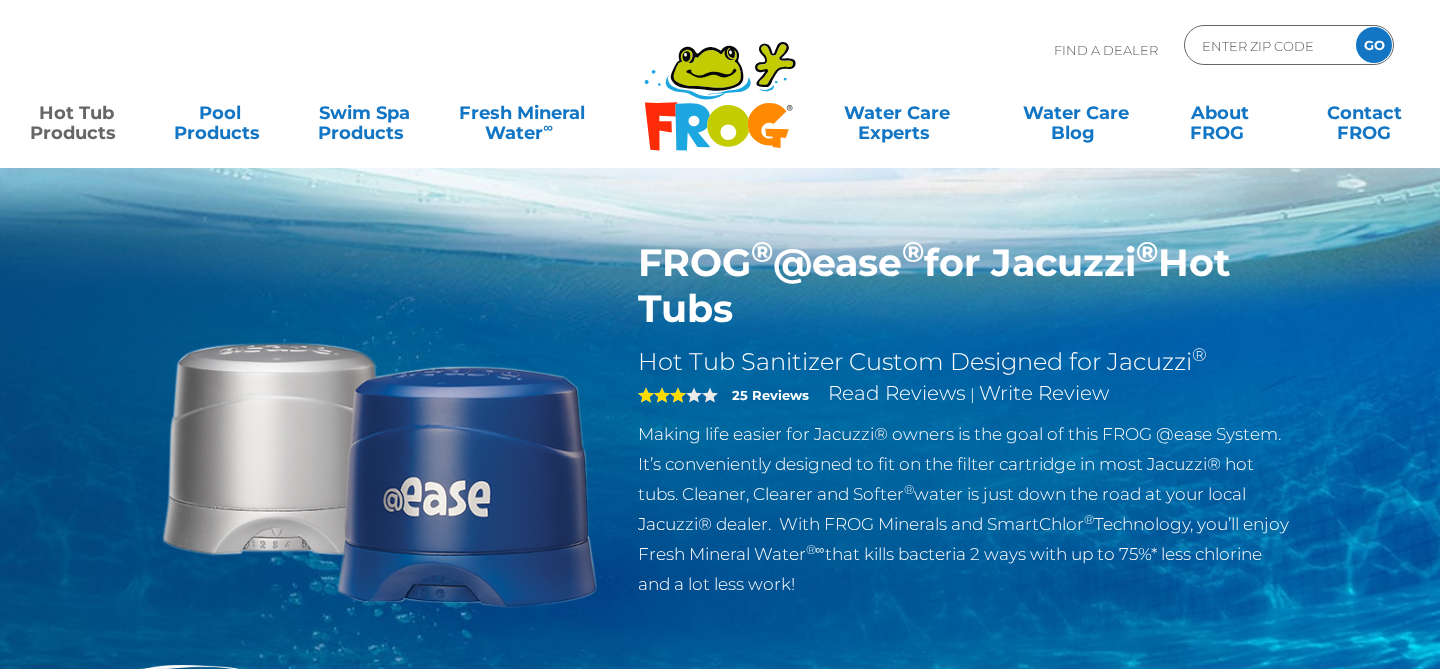 scroll, scrollTop: 0, scrollLeft: 0, axis: both 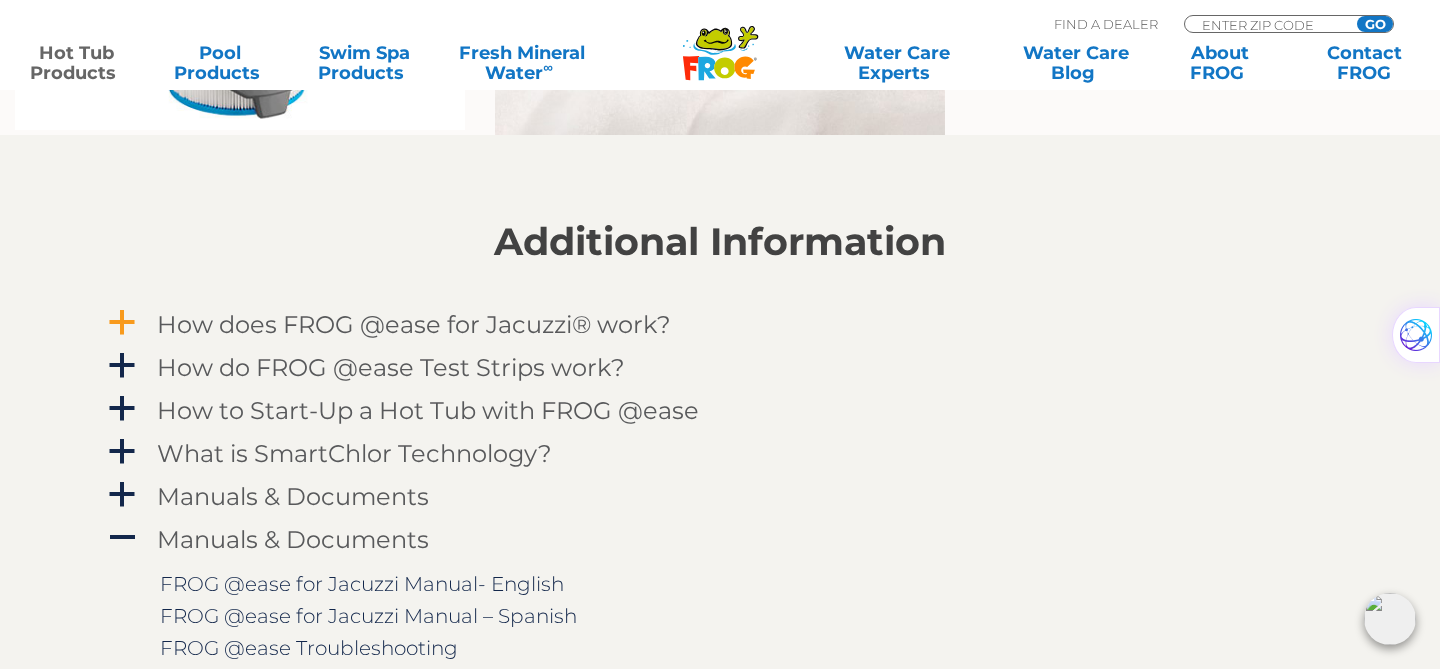 click on "a" at bounding box center [122, 323] 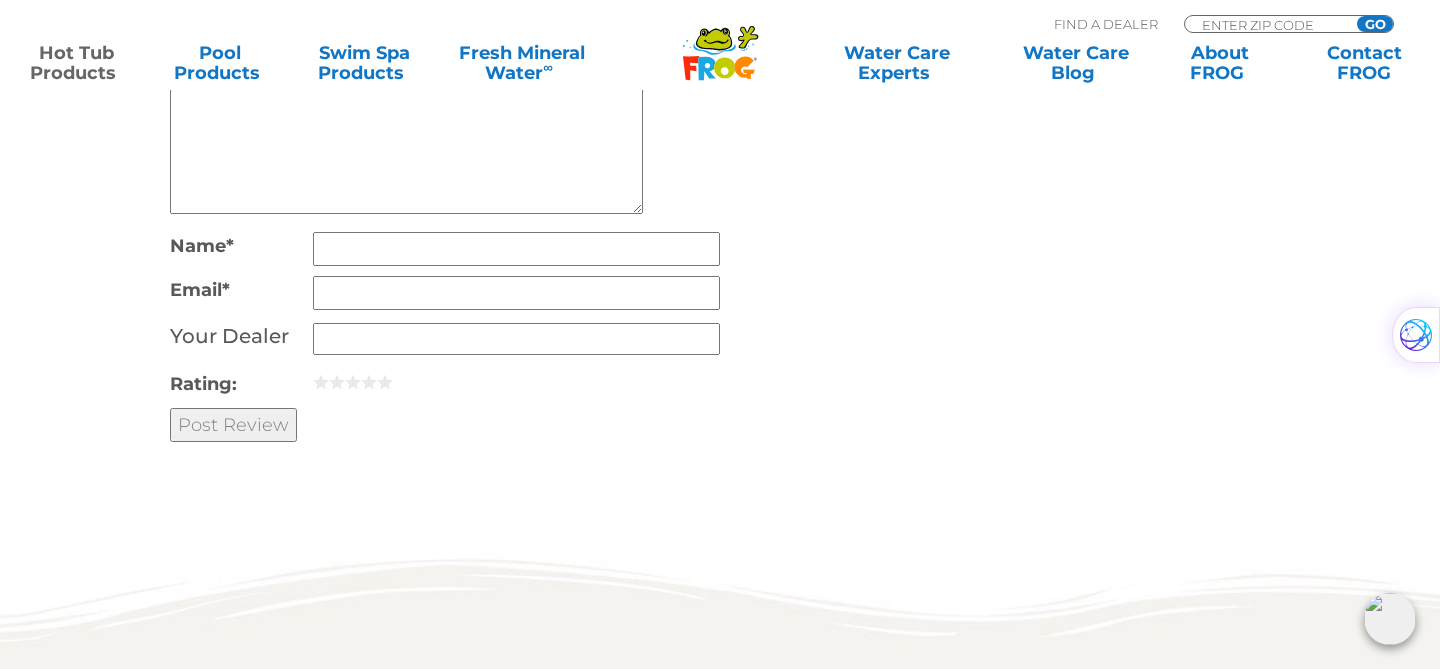 scroll, scrollTop: 5545, scrollLeft: 0, axis: vertical 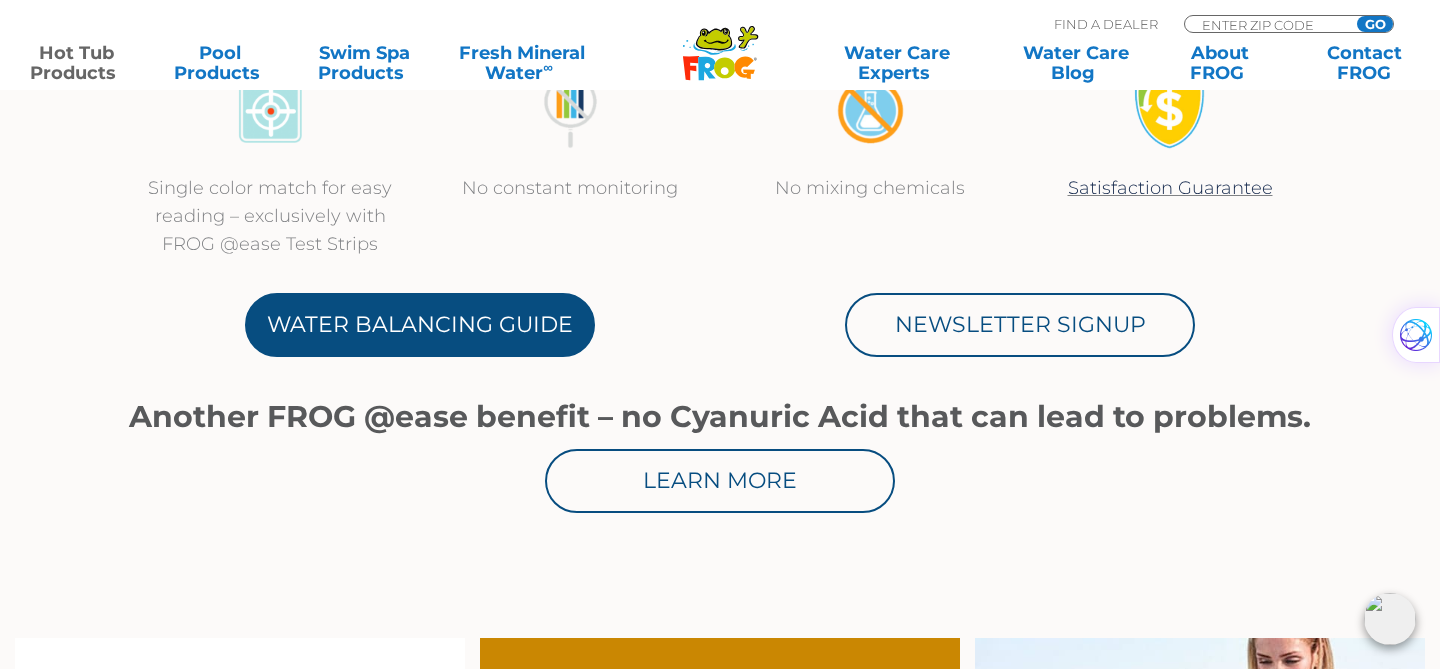 click on "Water Balancing Guide" at bounding box center (420, 325) 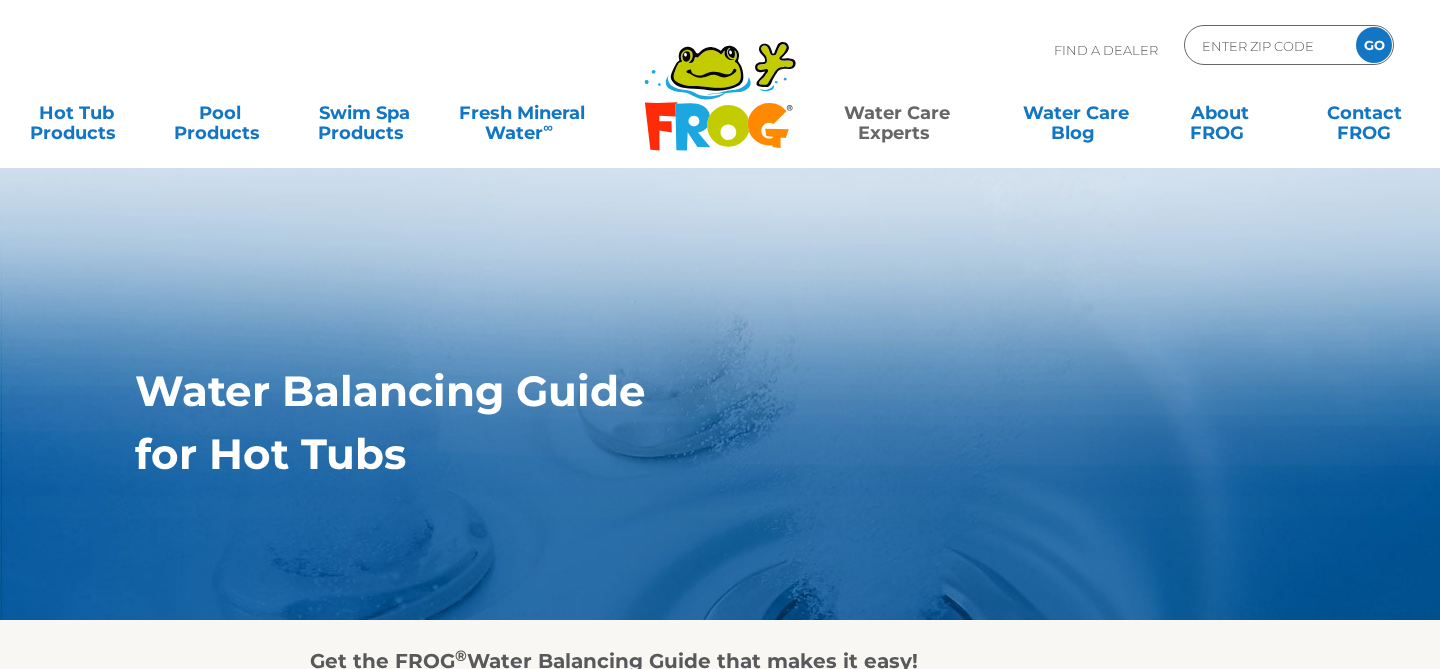 scroll, scrollTop: 0, scrollLeft: 0, axis: both 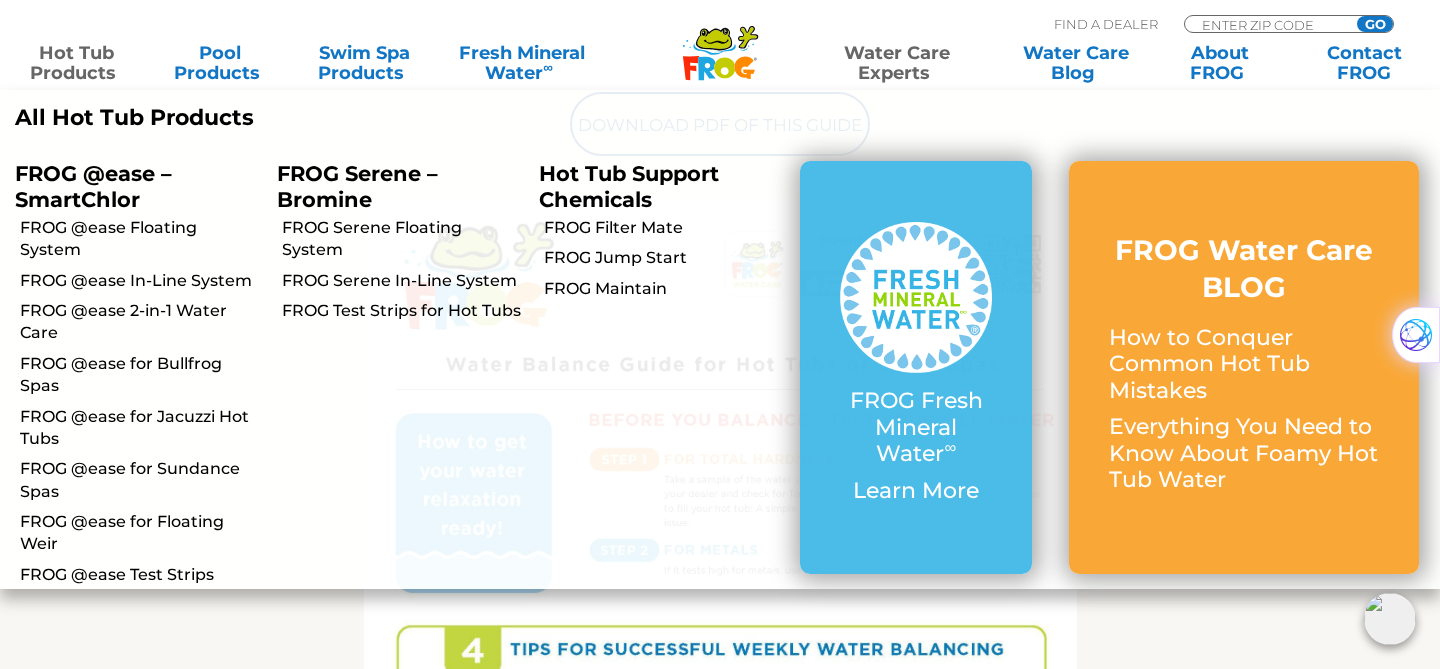 click on "Hot Tub  Products" at bounding box center (76, 63) 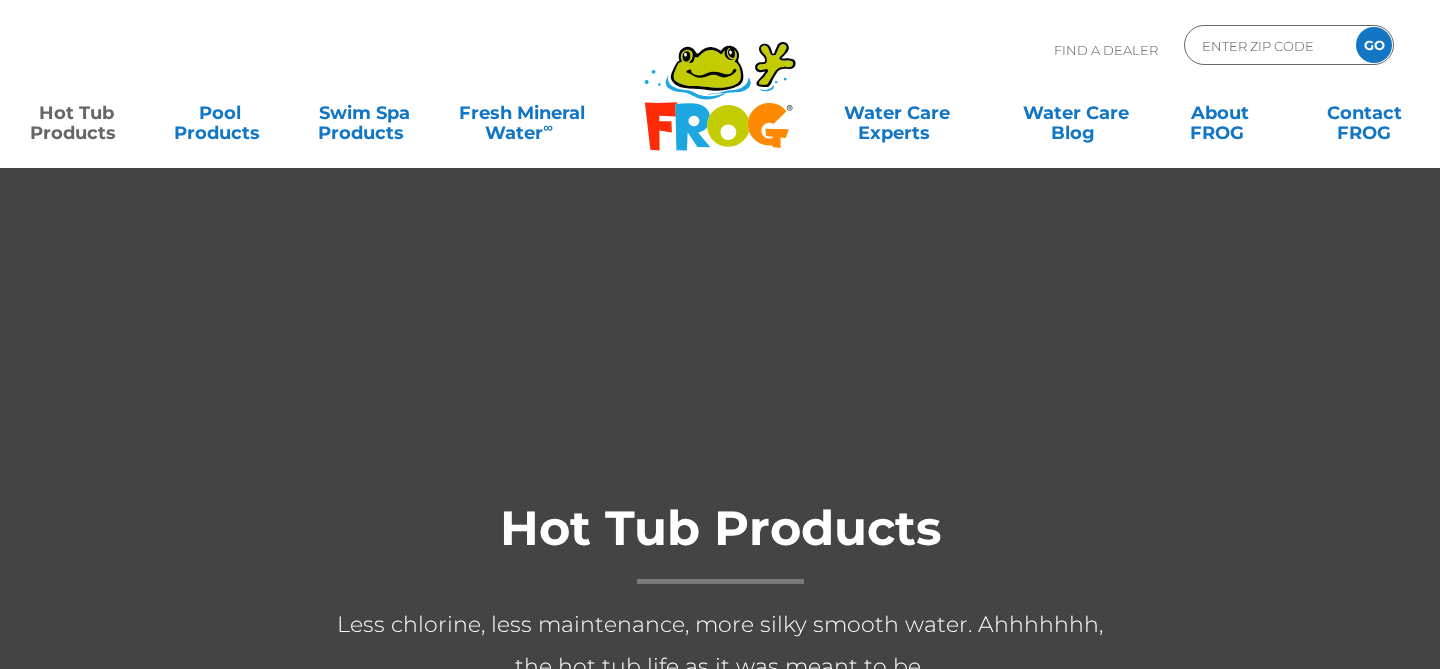 scroll, scrollTop: 0, scrollLeft: 0, axis: both 